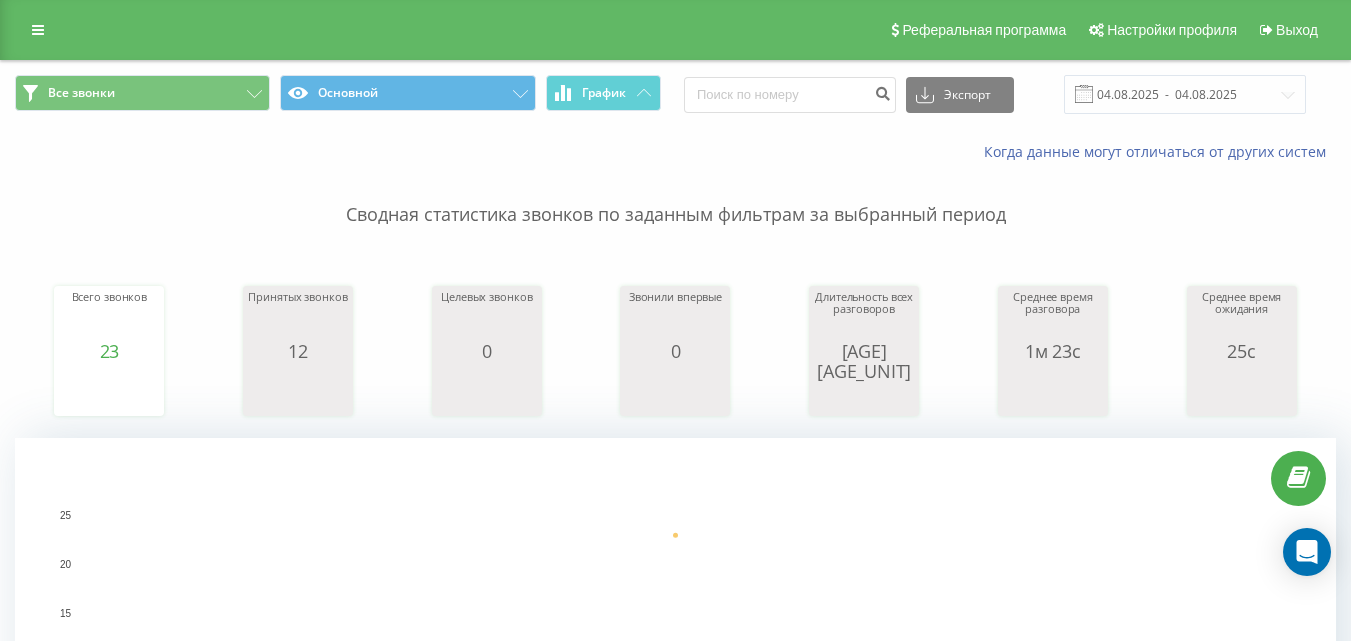 scroll, scrollTop: 0, scrollLeft: 0, axis: both 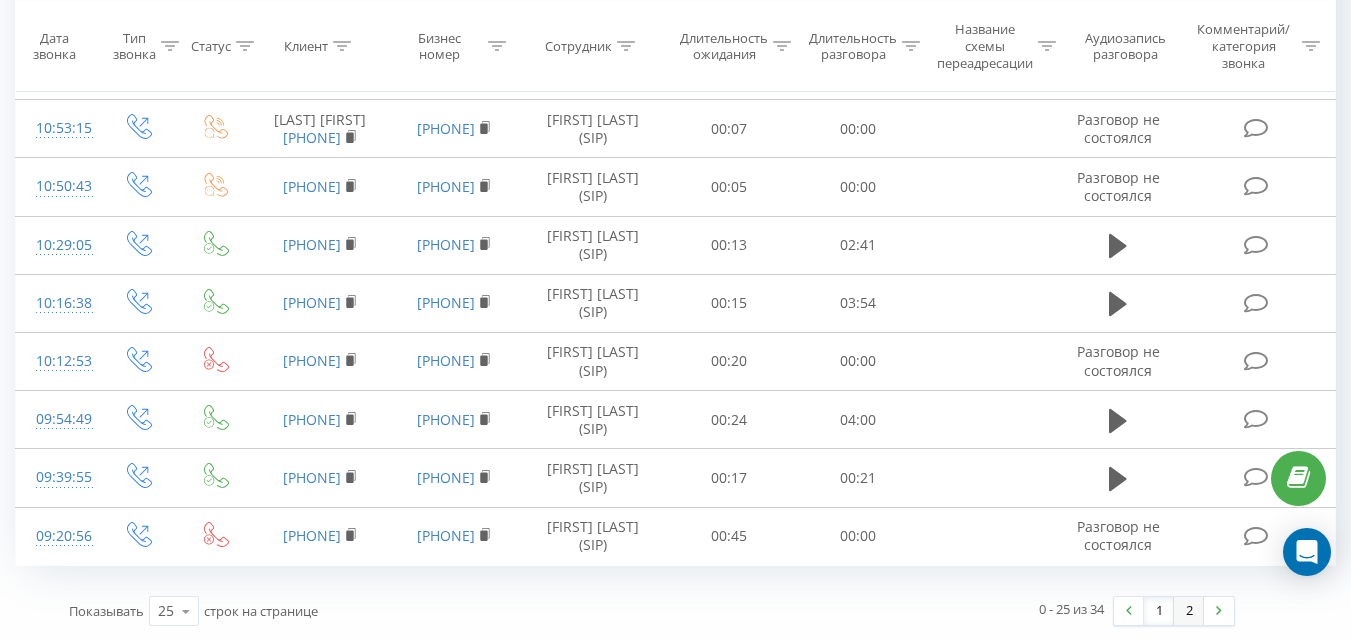 click on "2" at bounding box center [1189, 611] 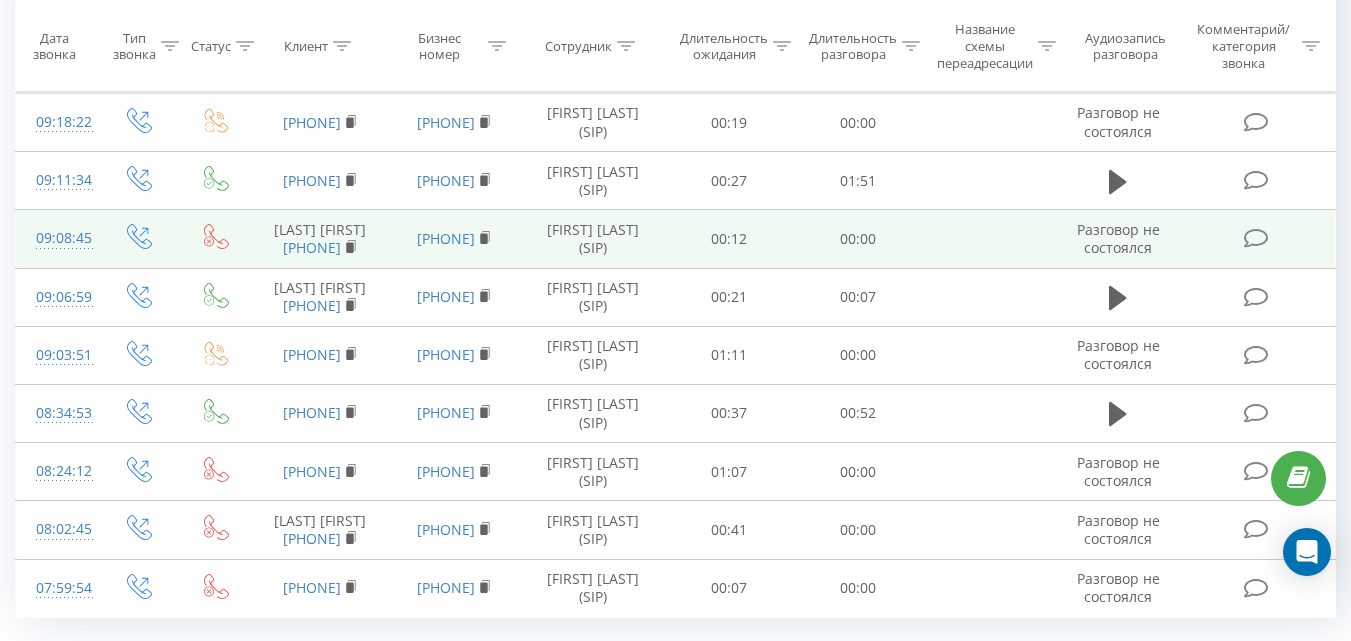 scroll, scrollTop: 1330, scrollLeft: 0, axis: vertical 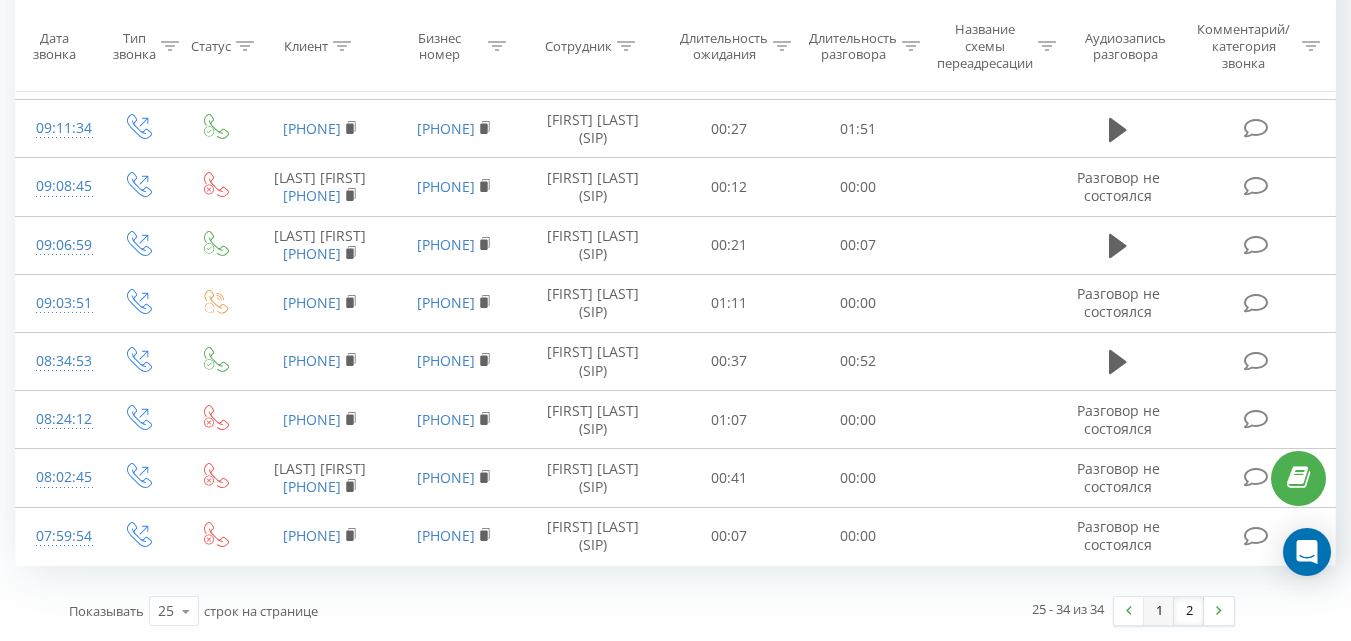 click on "1" at bounding box center [1159, 611] 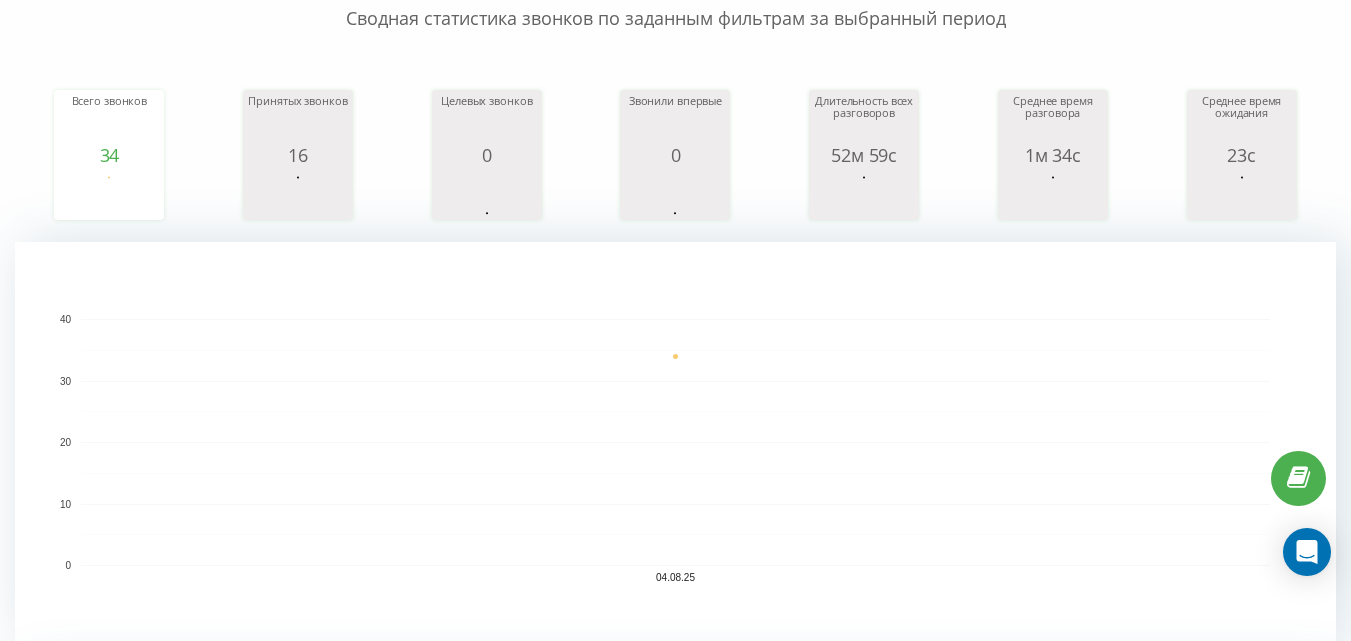 scroll, scrollTop: 13, scrollLeft: 0, axis: vertical 